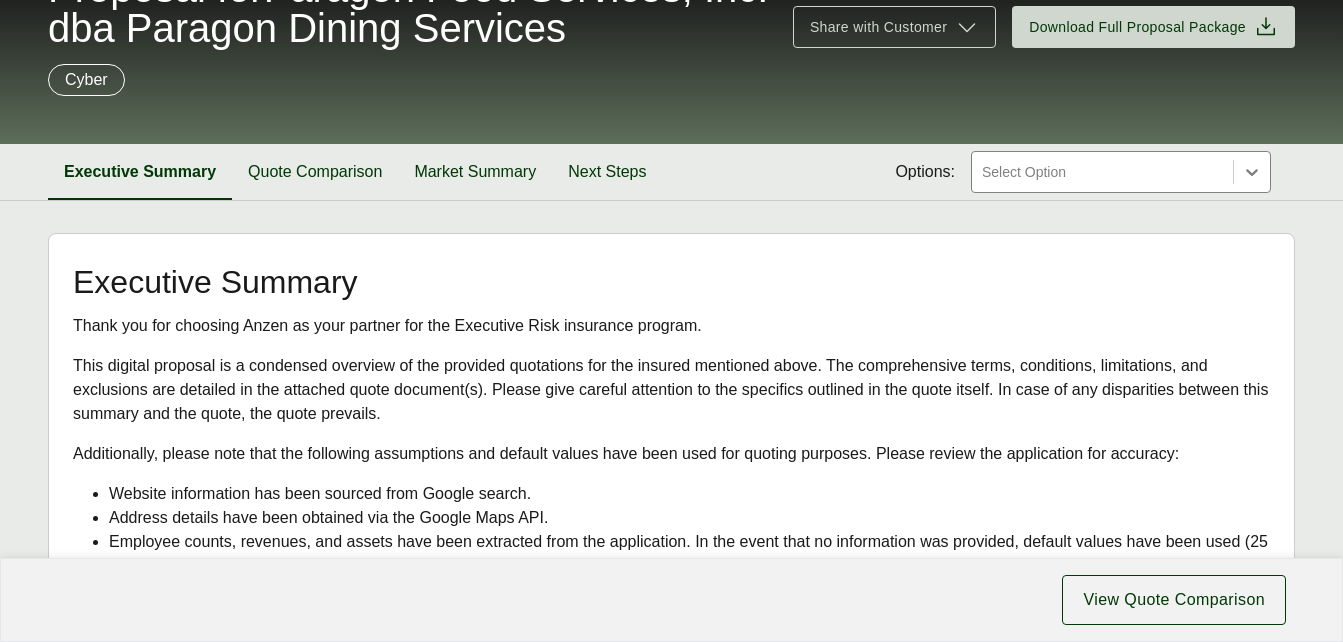 scroll, scrollTop: 0, scrollLeft: 0, axis: both 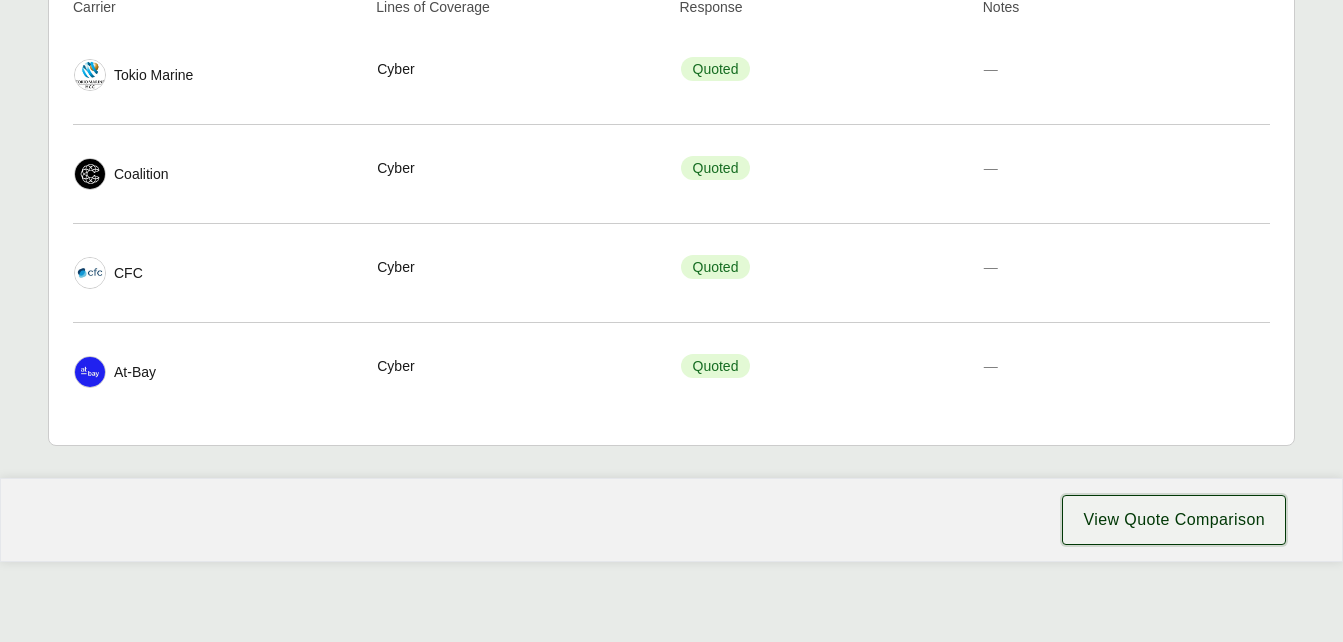 click on "View Quote Comparison" at bounding box center [1174, 520] 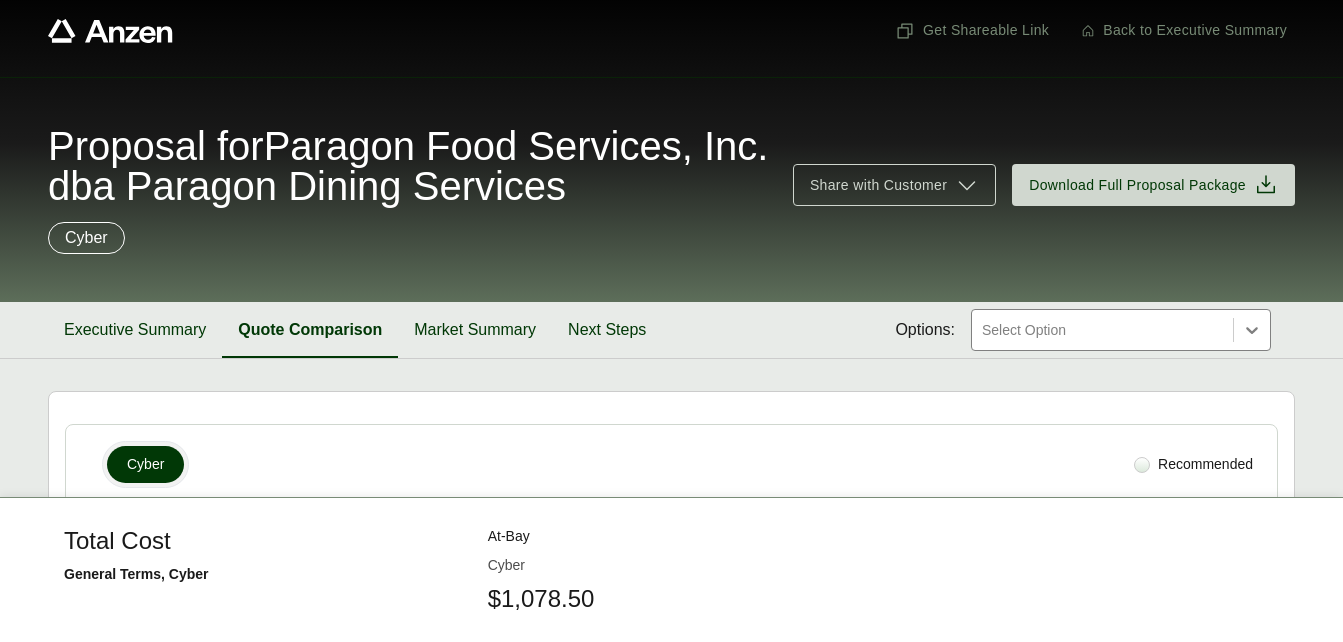 scroll, scrollTop: 0, scrollLeft: 0, axis: both 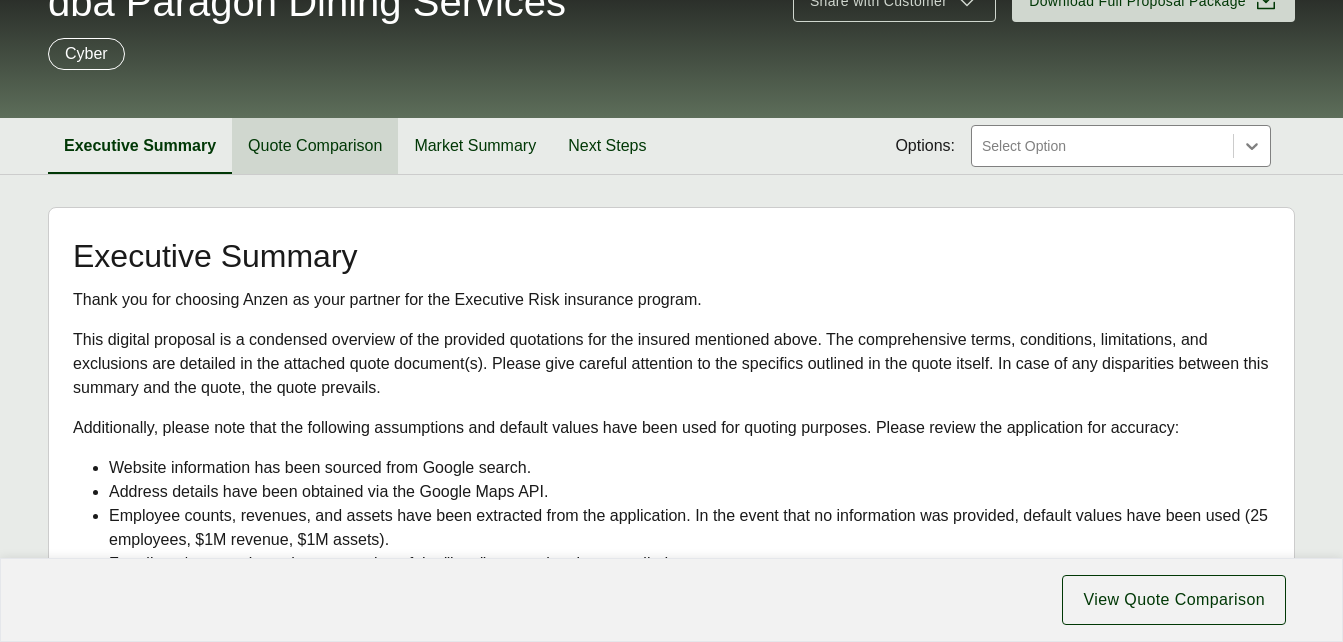 click on "Quote Comparison" at bounding box center (315, 146) 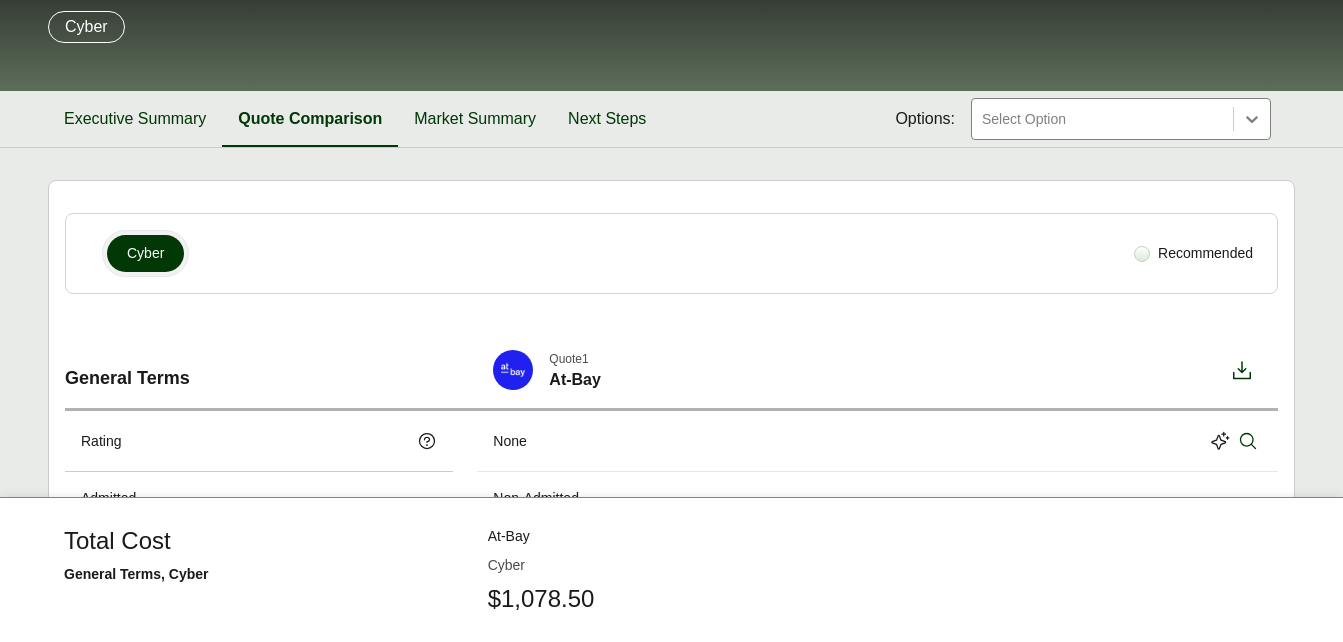 scroll, scrollTop: 0, scrollLeft: 0, axis: both 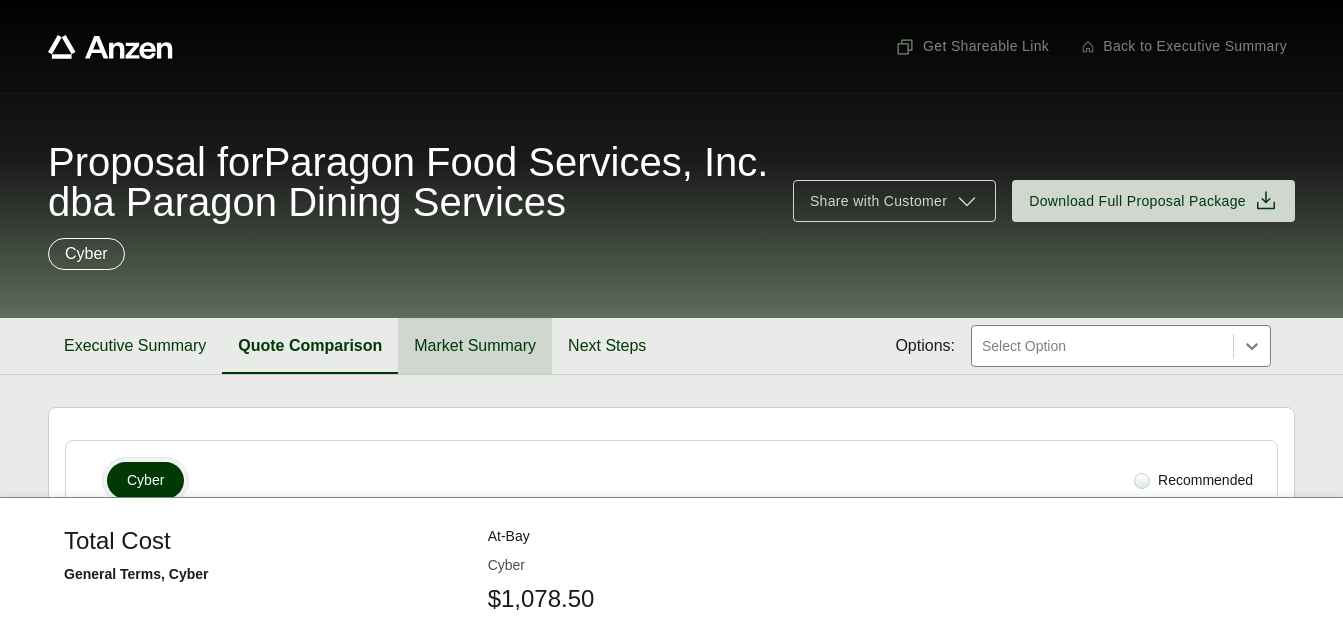 click on "Market Summary" at bounding box center [475, 346] 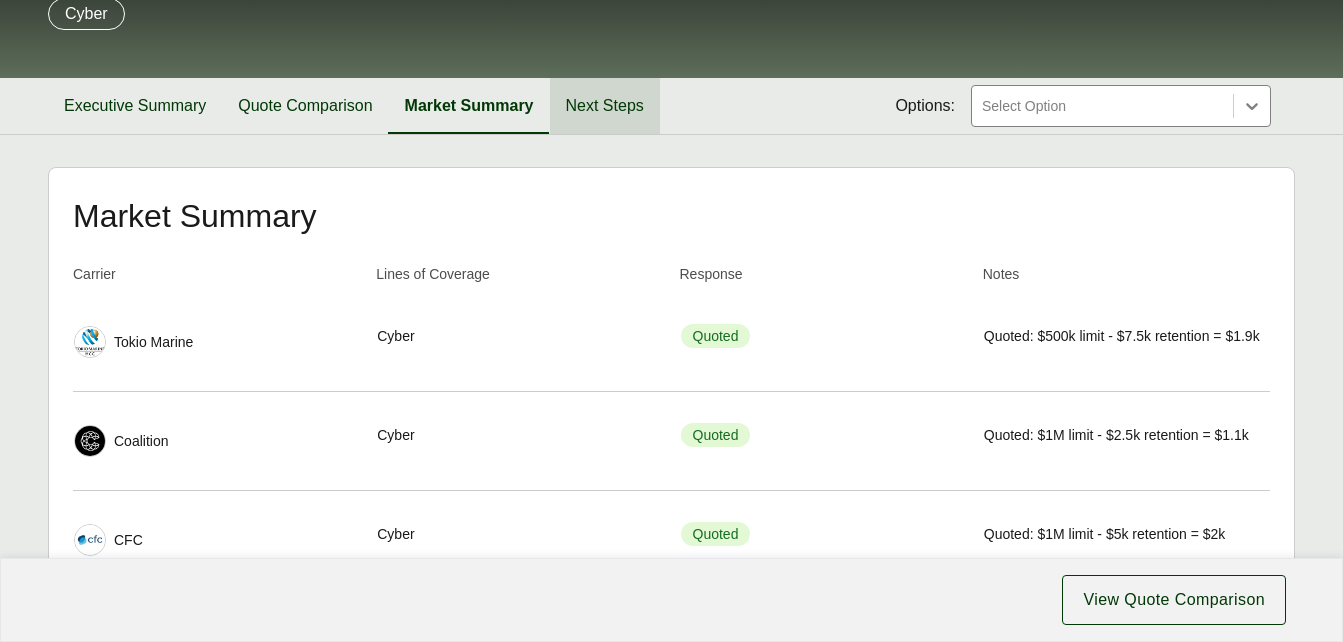 scroll, scrollTop: 178, scrollLeft: 0, axis: vertical 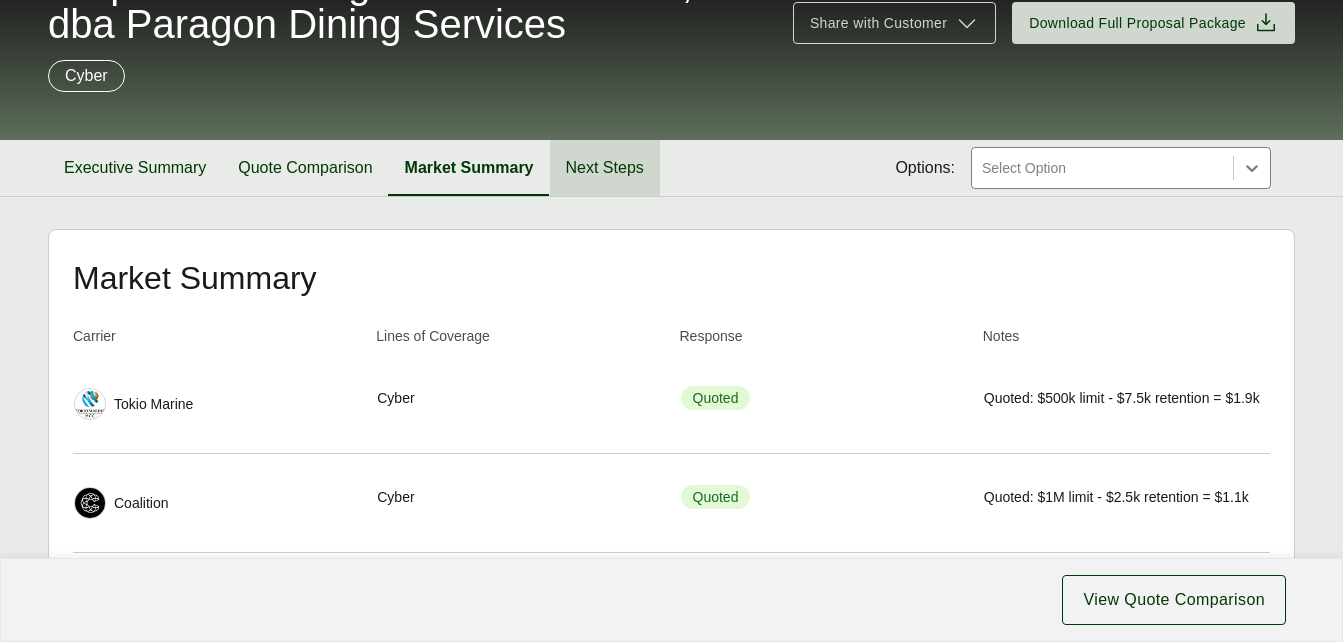 click on "Next Steps" at bounding box center (605, 168) 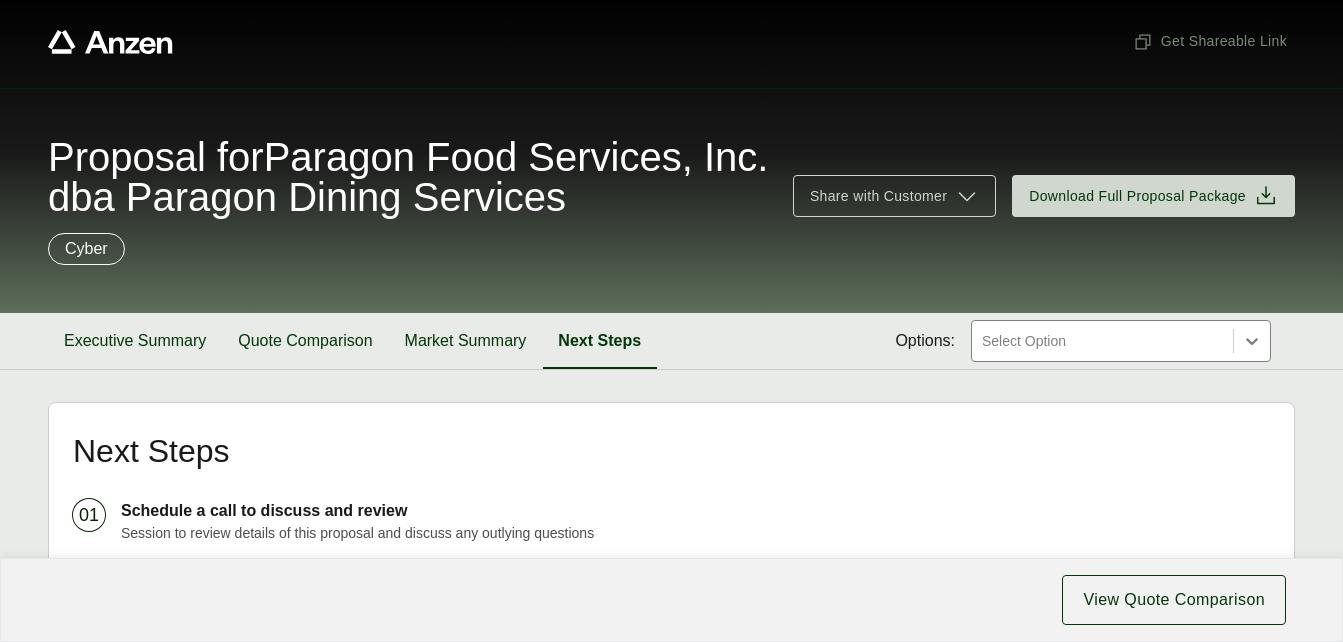 scroll, scrollTop: 0, scrollLeft: 0, axis: both 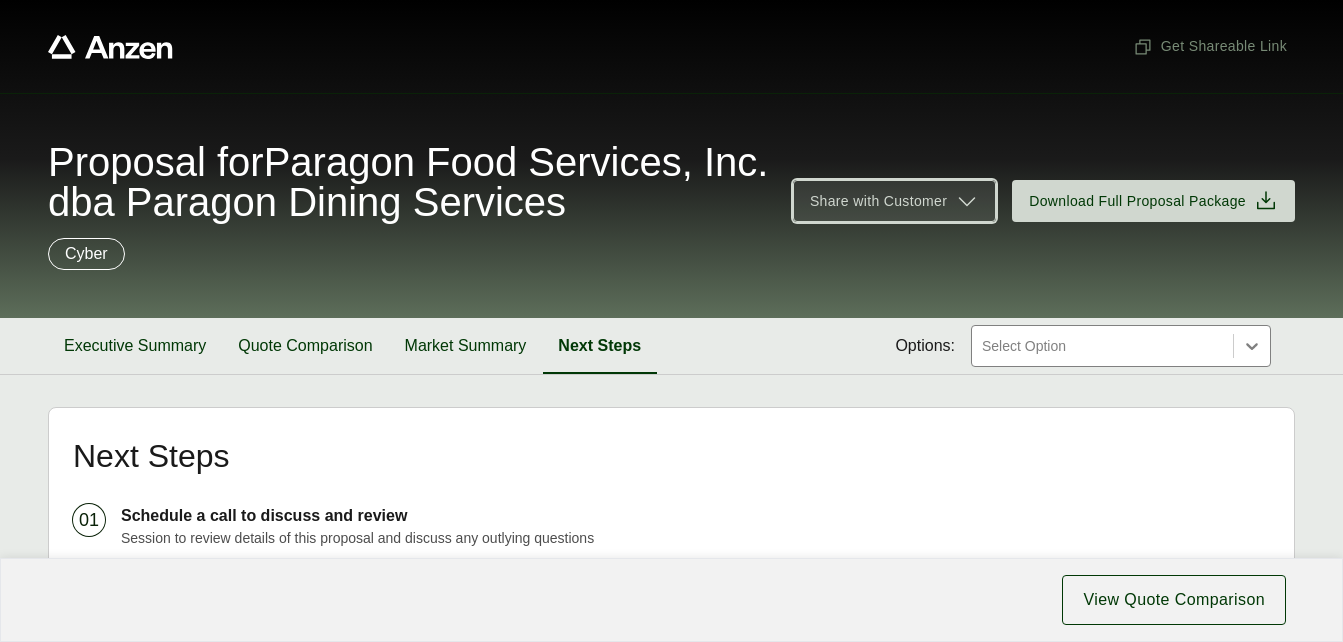 click on "Share with Customer" at bounding box center [894, 201] 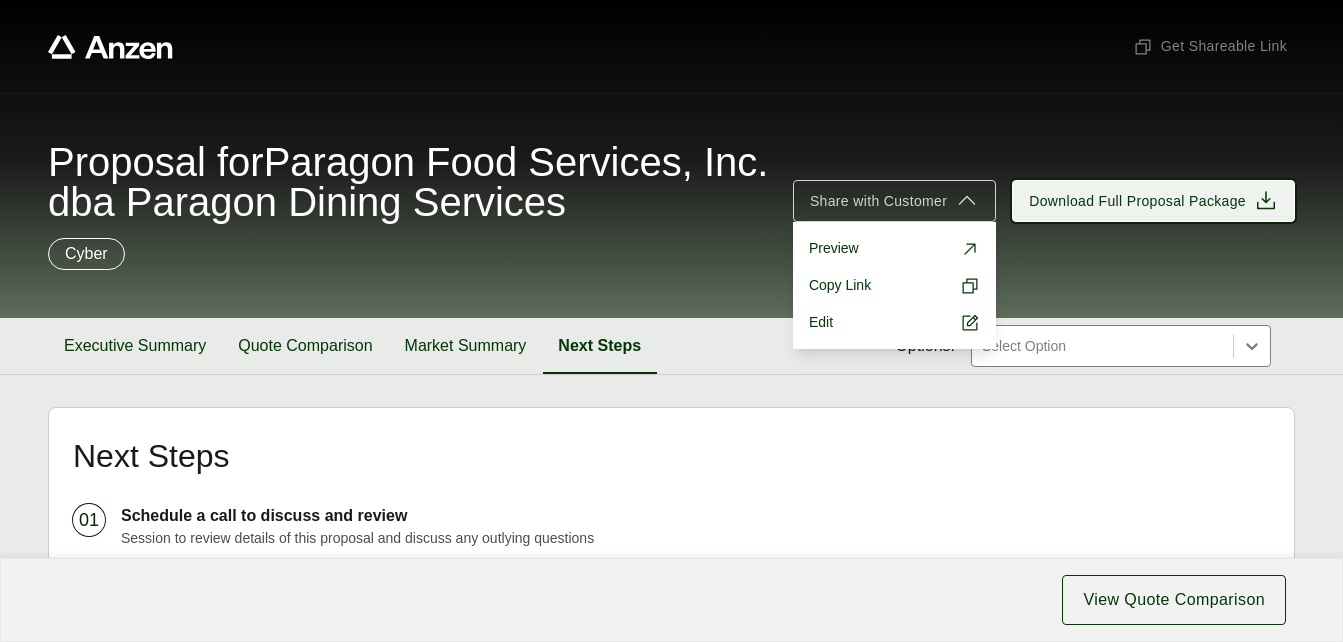 click on "Download Full Proposal Package" at bounding box center [1137, 201] 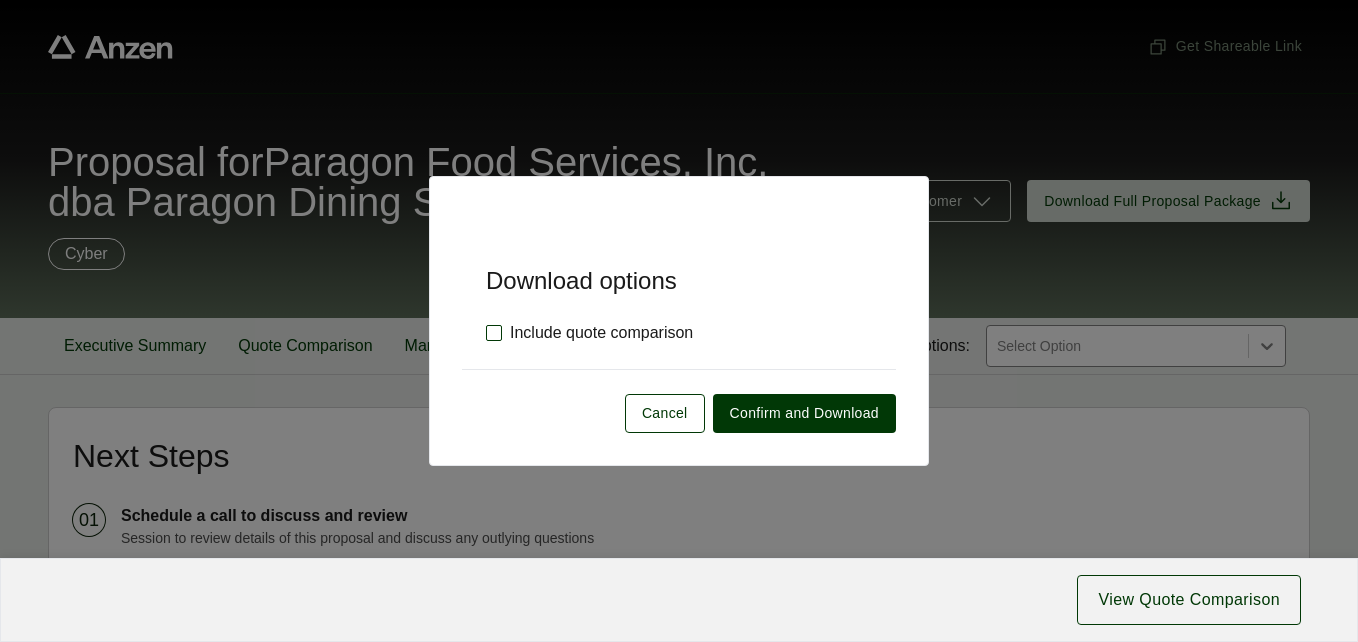click on "Include quote comparison" at bounding box center (589, 333) 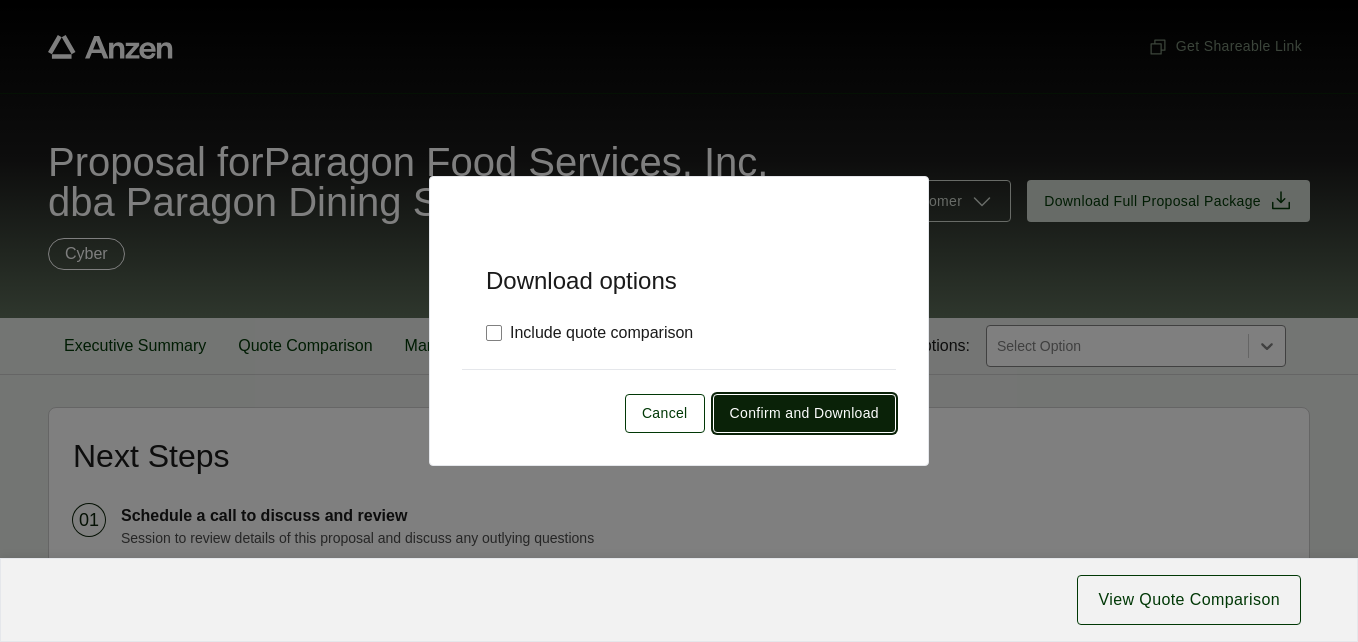 click on "Confirm and Download" at bounding box center (804, 413) 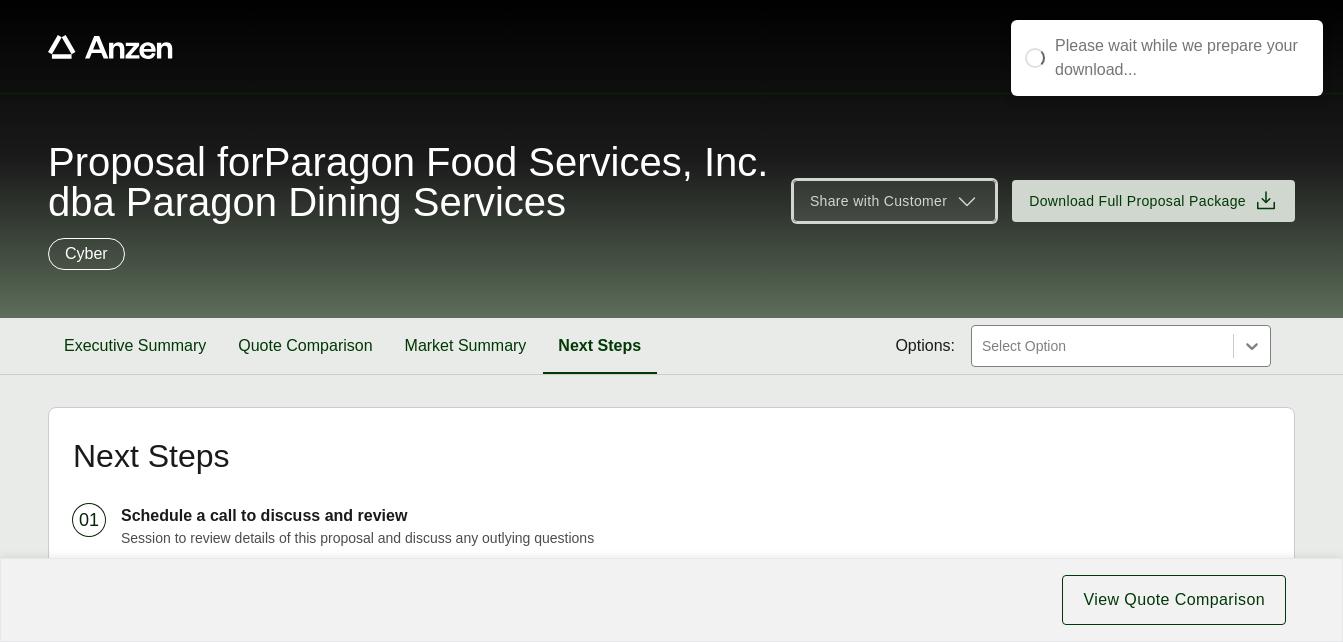 click on "Share with Customer" at bounding box center (878, 201) 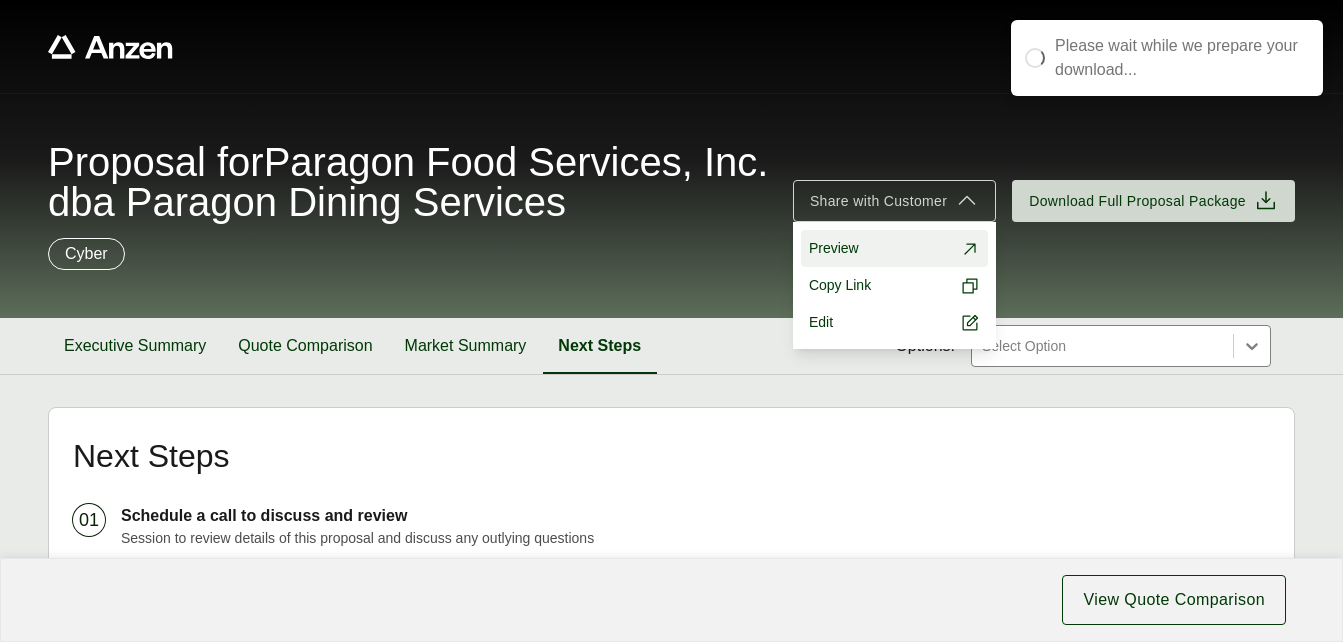click on "Preview" at bounding box center [894, 248] 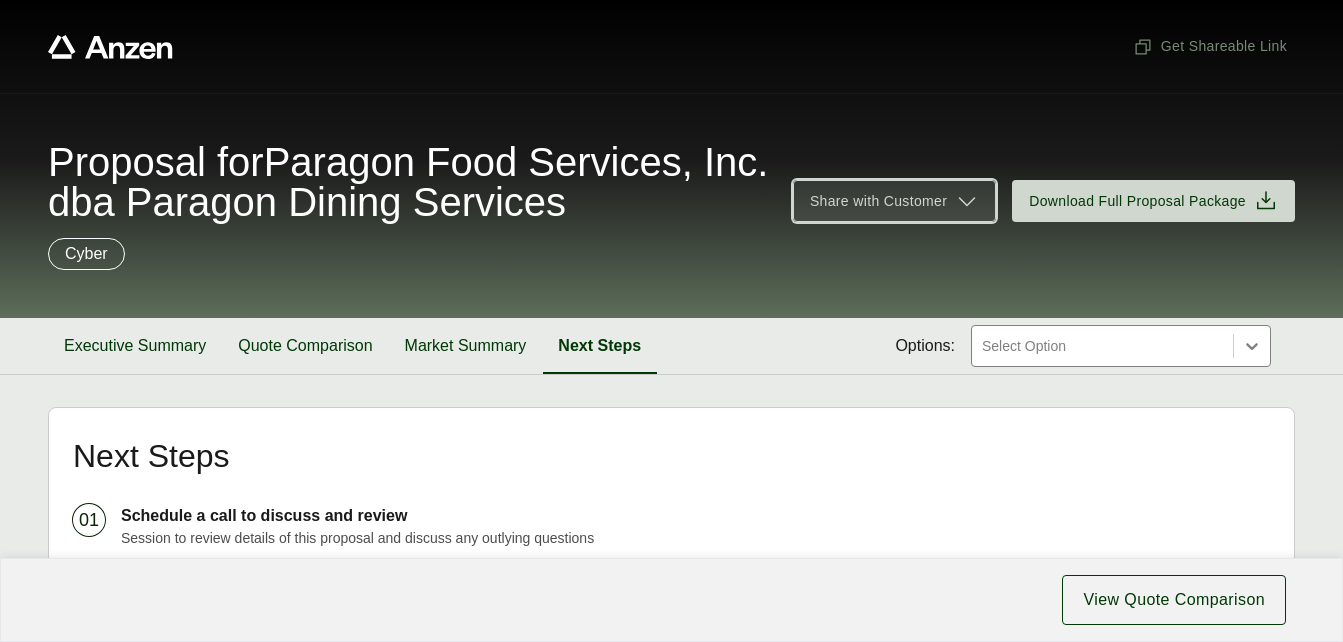 click 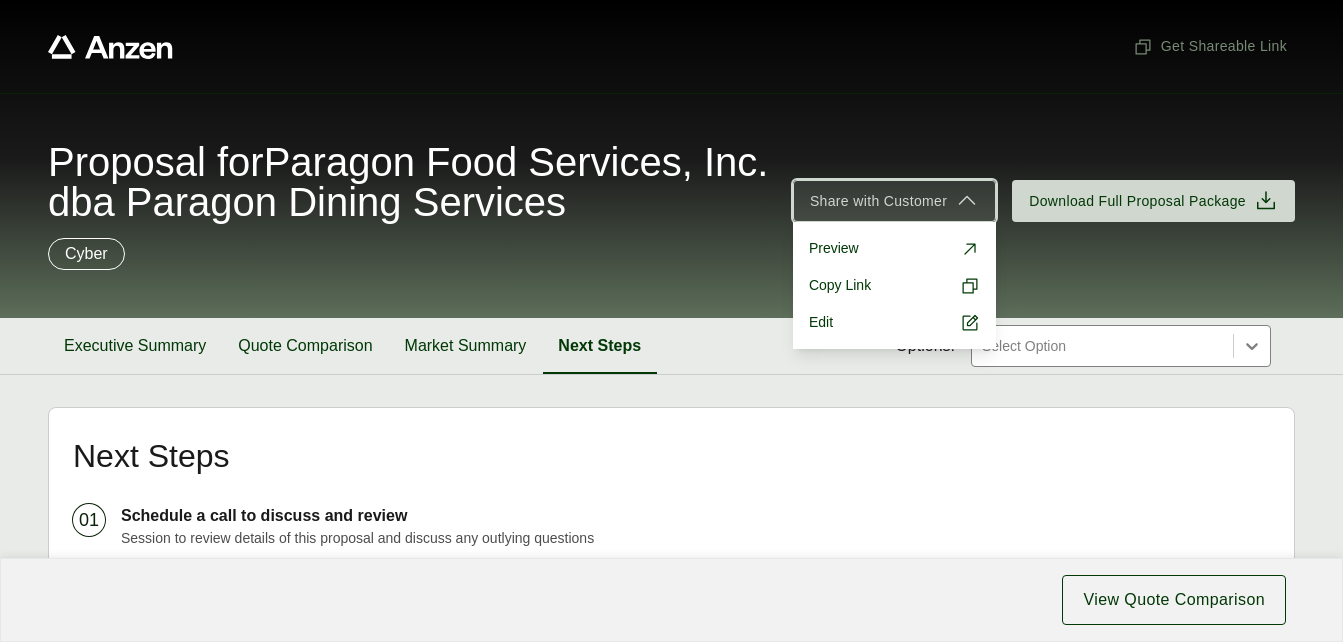 click 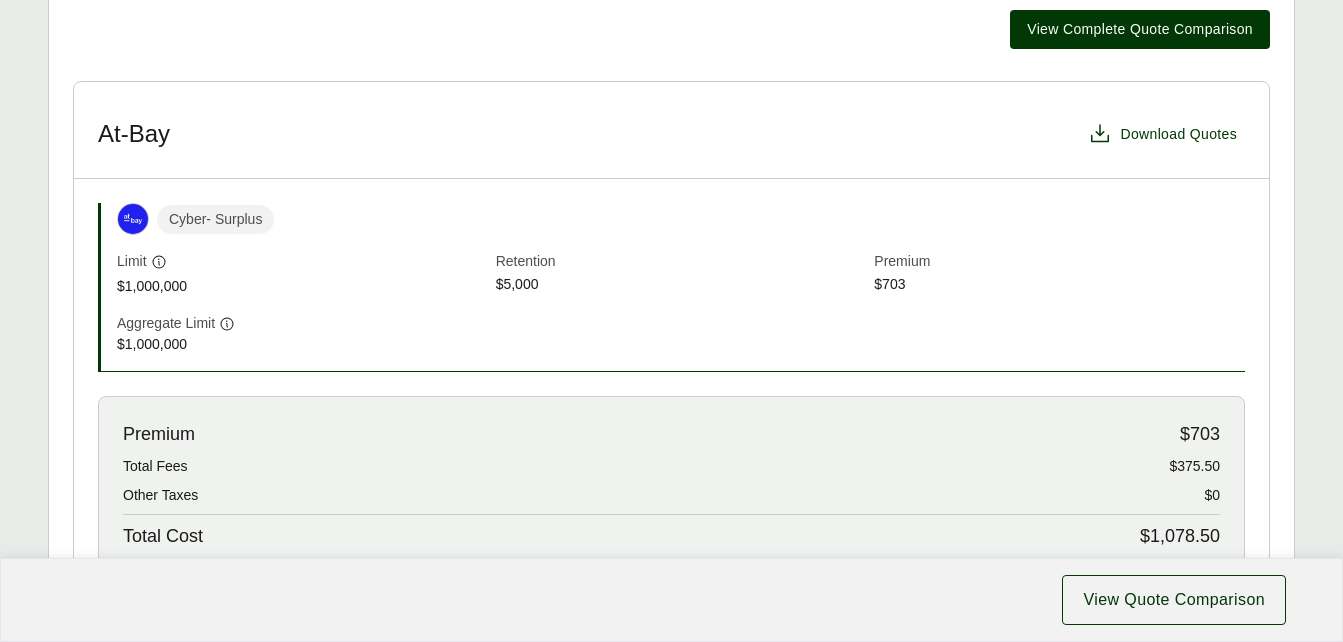 scroll, scrollTop: 343, scrollLeft: 0, axis: vertical 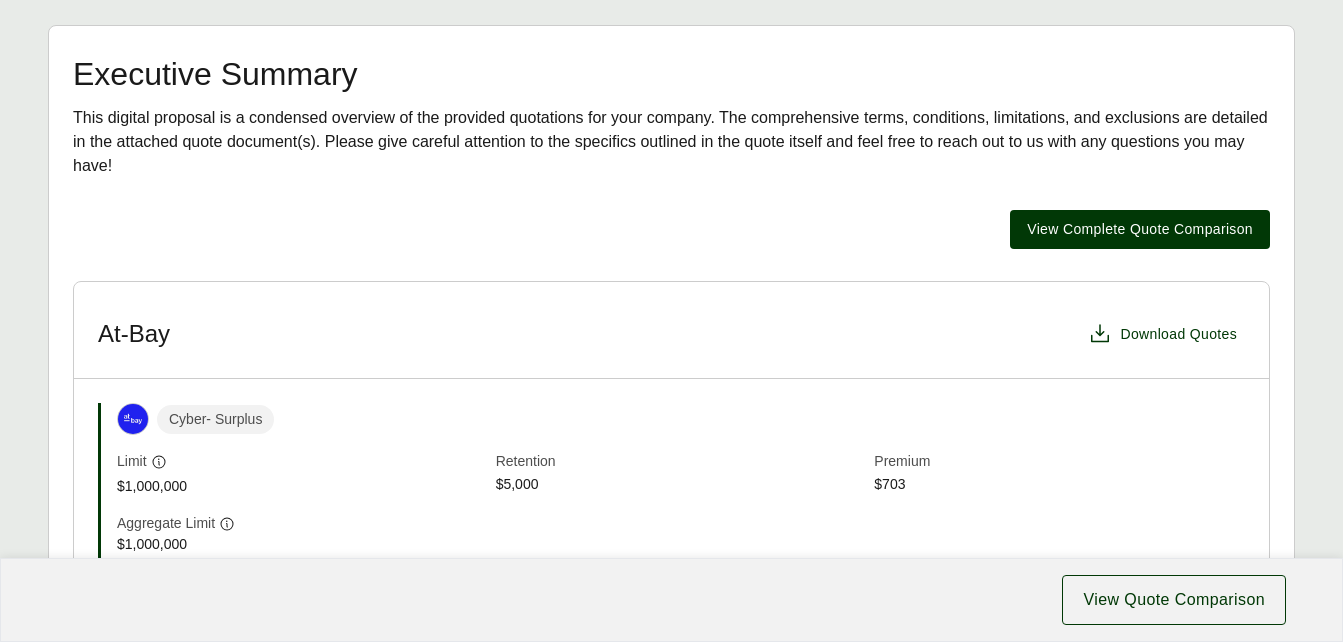 click on "Executive Summary This digital proposal is a condensed overview of the provided quotations for your company.  The comprehensive terms, conditions, limitations, and exclusions are detailed in the attached quote document(s). Please give careful attention to the specifics outlined in the quote itself and feel free to reach out to us with any questions you may have! Policy Period View Complete Quote Comparison At-Bay   Download Quotes Cyber  -   Surplus Limit [AMOUNT] Retention [AMOUNT] Premium [AMOUNT] Aggregate Limit [AMOUNT] Premium [AMOUNT] Total Fees [AMOUNT] Other Taxes [AMOUNT] Total Cost [AMOUNT] Taxes & Fees are fully earned. View Details Market Summary Carrier Lines of Coverage Response Notes Carrier Tokio Marine Lines of Coverage Cyber Response Quoted Notes Quoted: [AMOUNT] limit - [AMOUNT] retention = [AMOUNT] Carrier Coalition Lines of Coverage Cyber Response Quoted Notes Quoted: [AMOUNT] limit - [AMOUNT] retention = [AMOUNT] Carrier CFC Lines of Coverage Cyber Response Quoted Notes Quoted: [AMOUNT] limit - [AMOUNT] retention = [AMOUNT] Carrier" at bounding box center (671, 780) 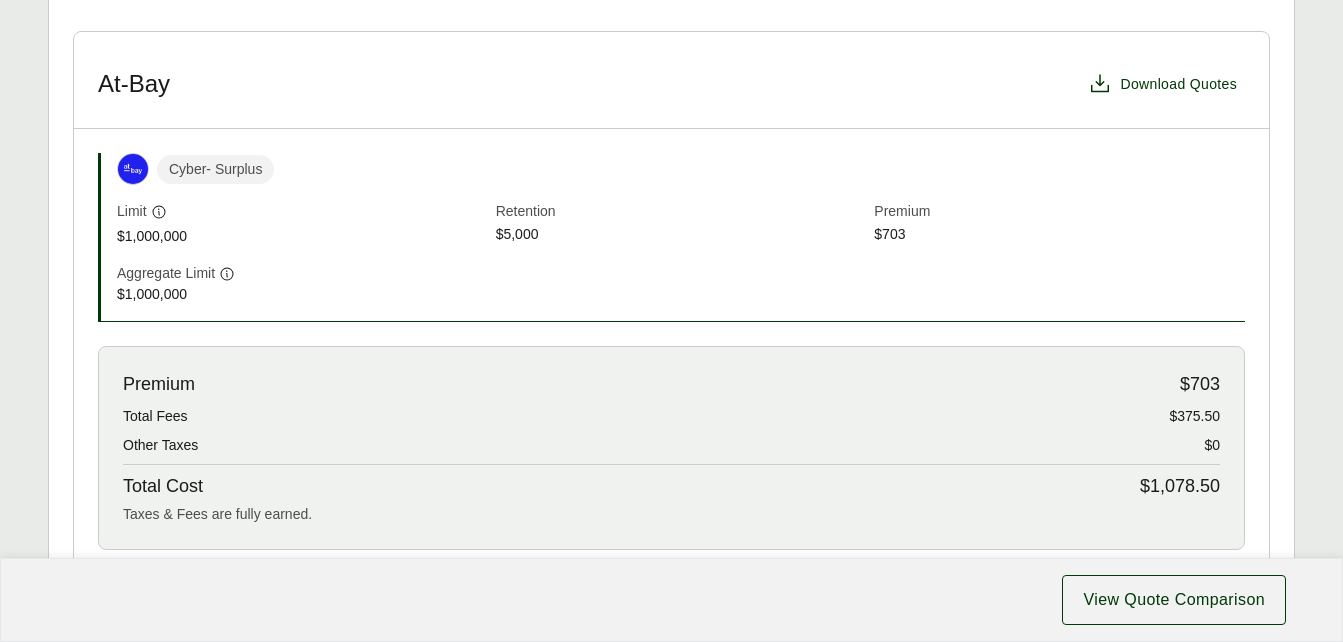 scroll, scrollTop: 843, scrollLeft: 0, axis: vertical 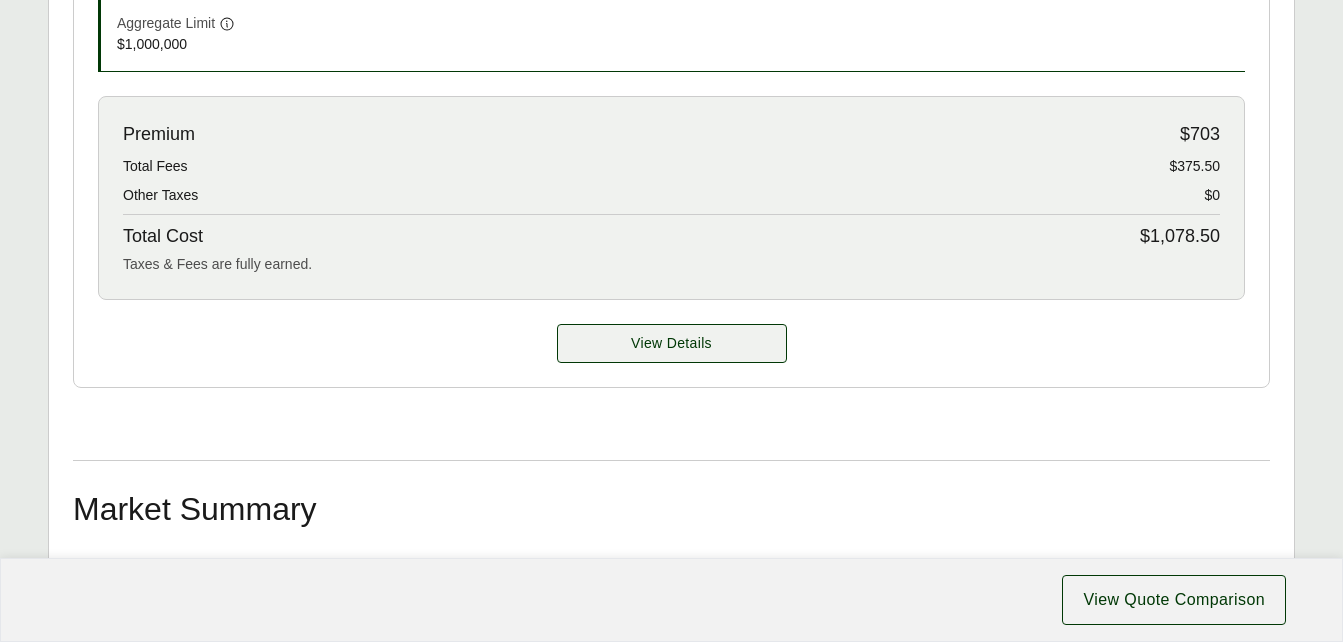 click on "View Details" at bounding box center [671, 343] 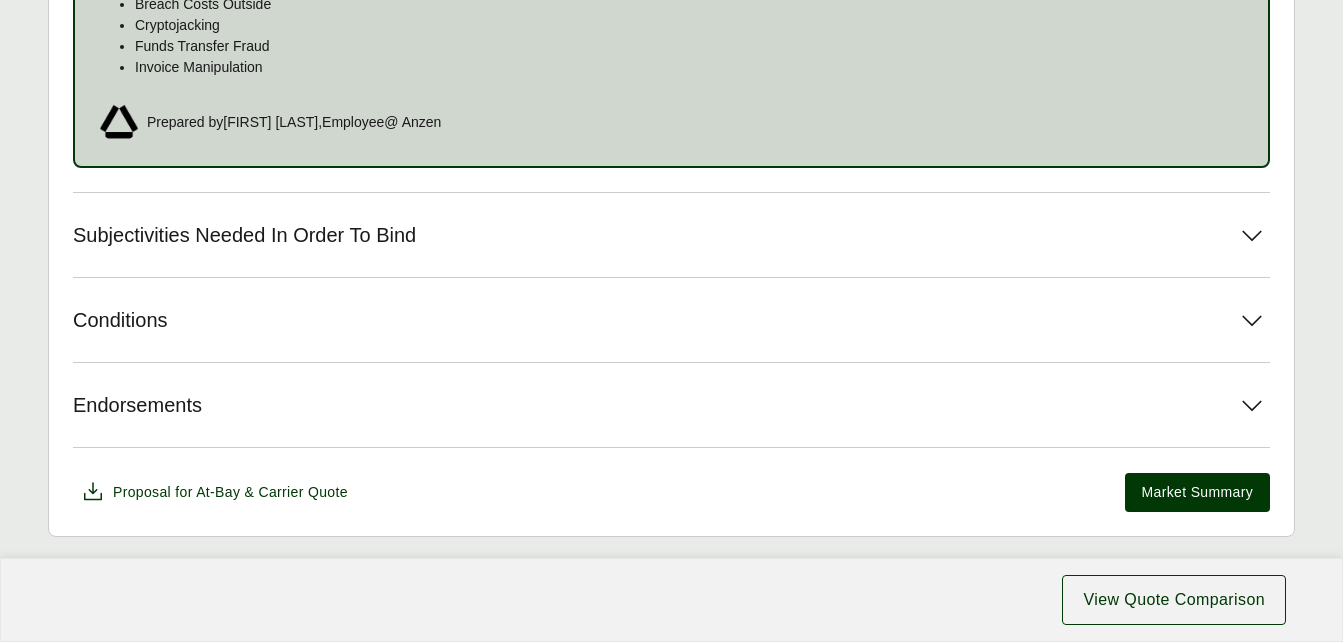 scroll, scrollTop: 1700, scrollLeft: 0, axis: vertical 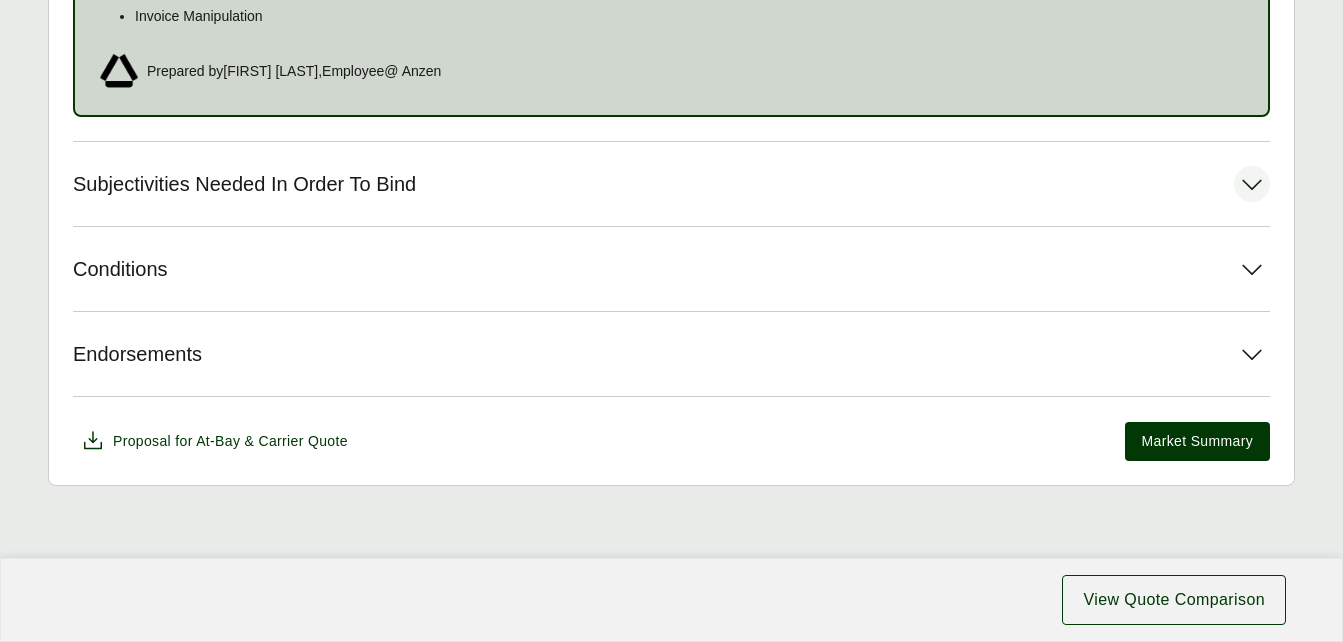 click on "Subjectivities Needed In Order To Bind" at bounding box center [671, 184] 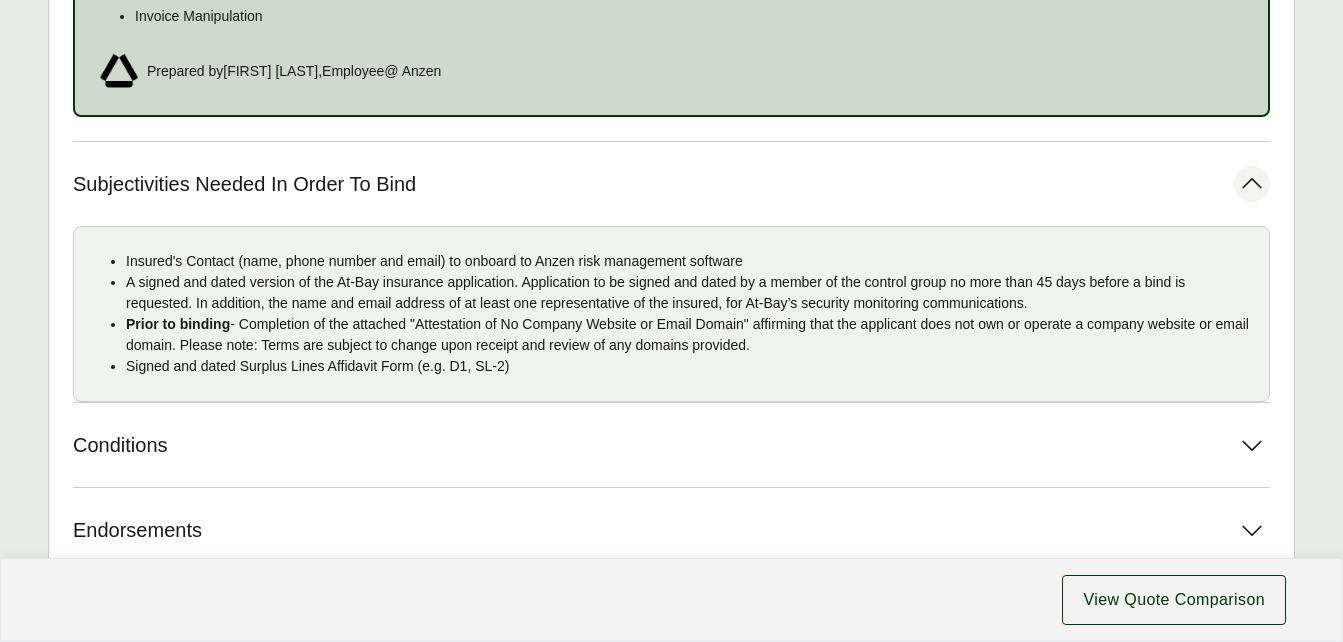 click on "Subjectivities Needed In Order To Bind" at bounding box center [671, 184] 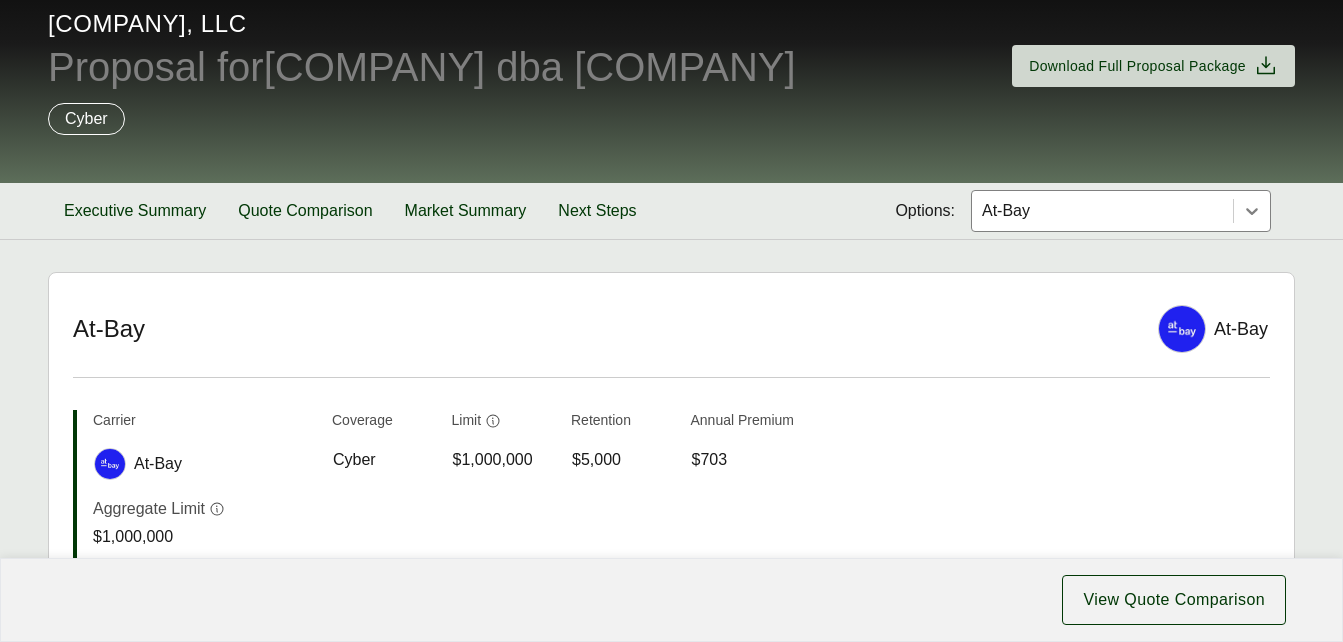 scroll, scrollTop: 0, scrollLeft: 0, axis: both 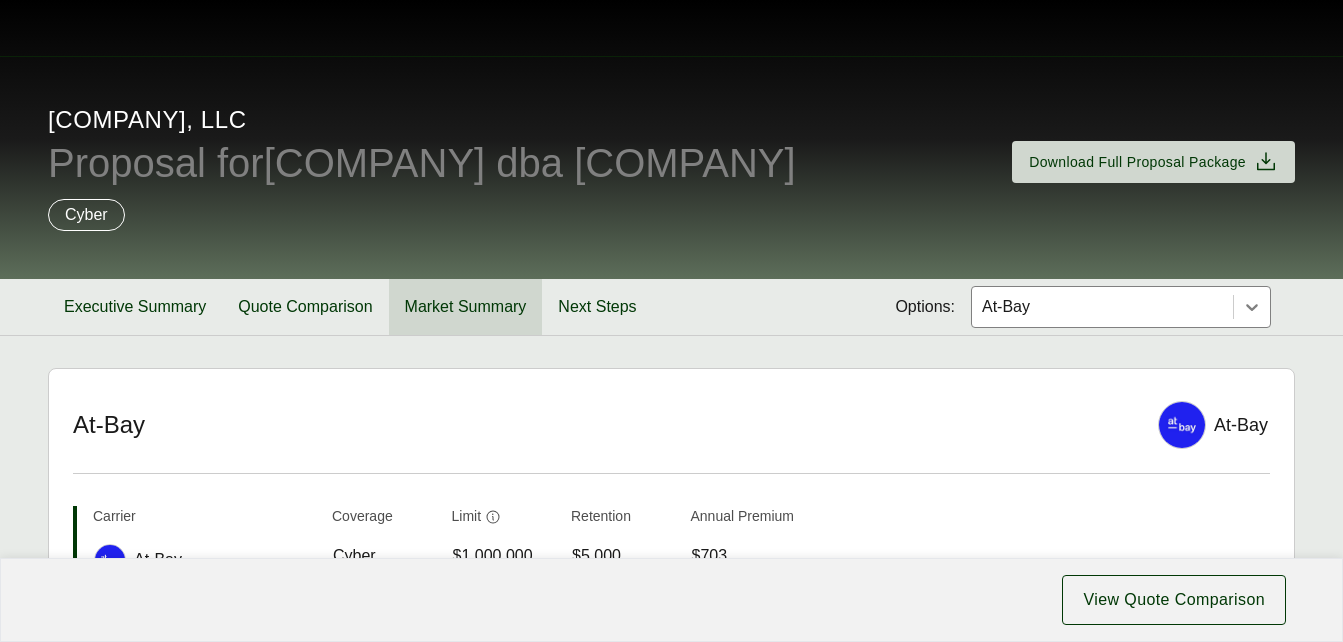 click on "Market Summary" at bounding box center [466, 307] 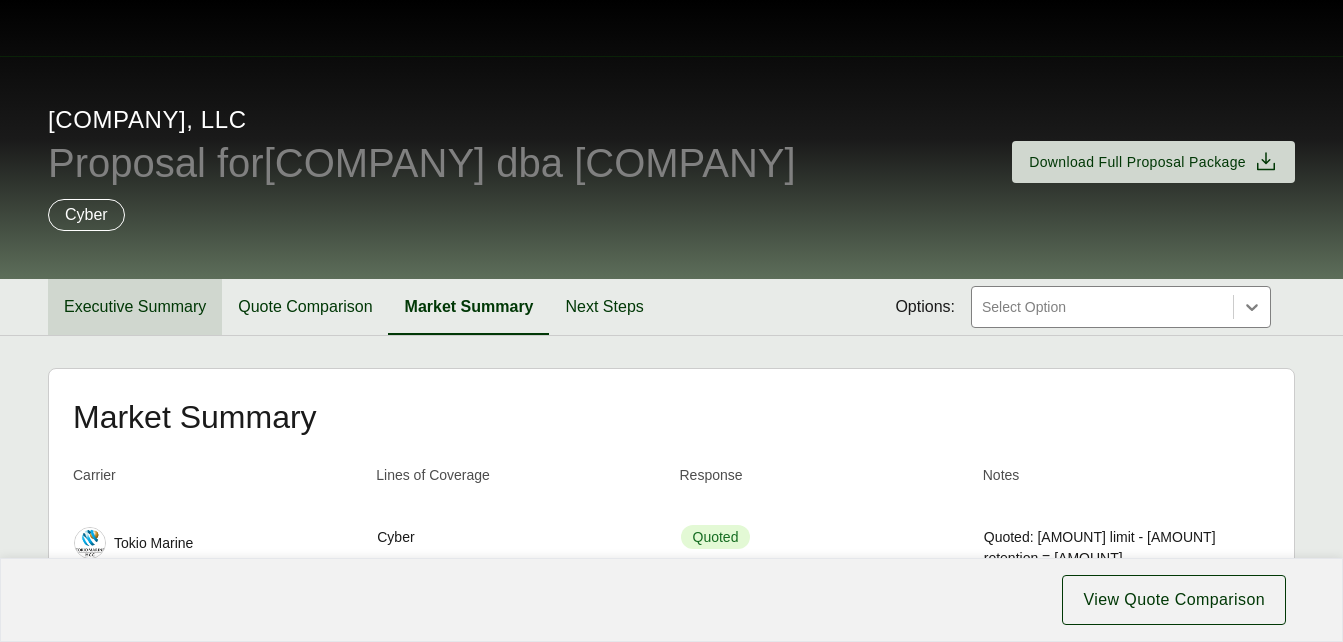 click on "Executive Summary" at bounding box center [135, 307] 